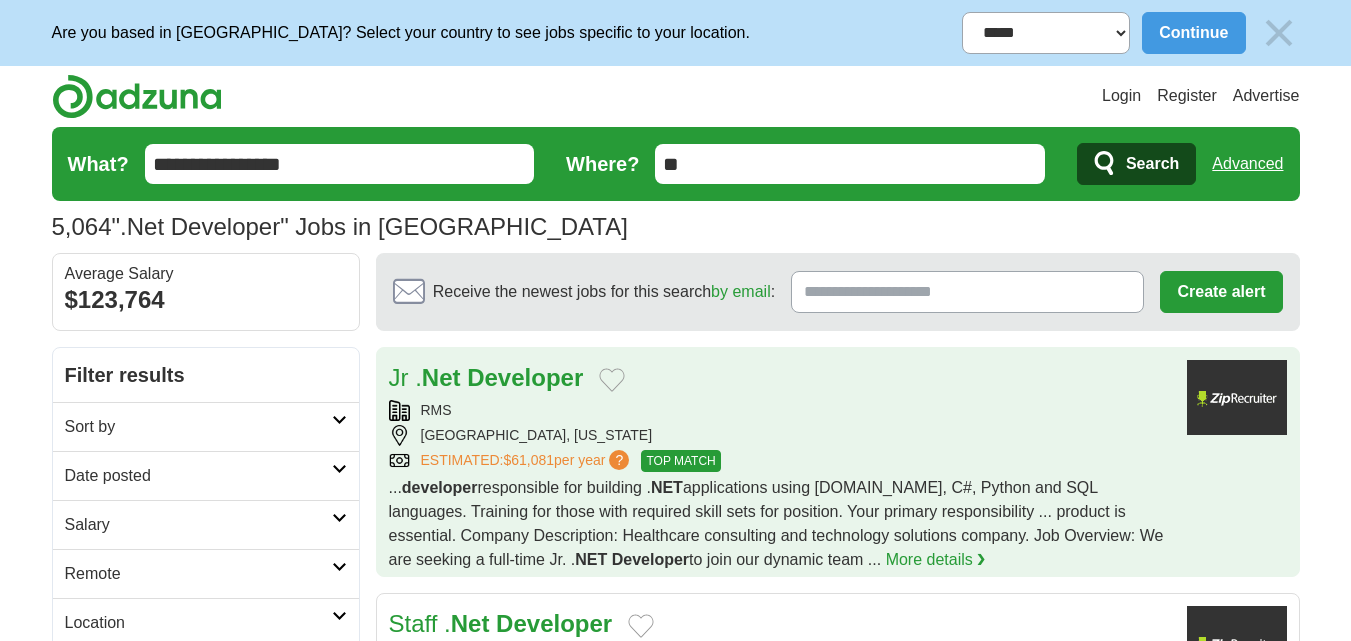 scroll, scrollTop: 0, scrollLeft: 0, axis: both 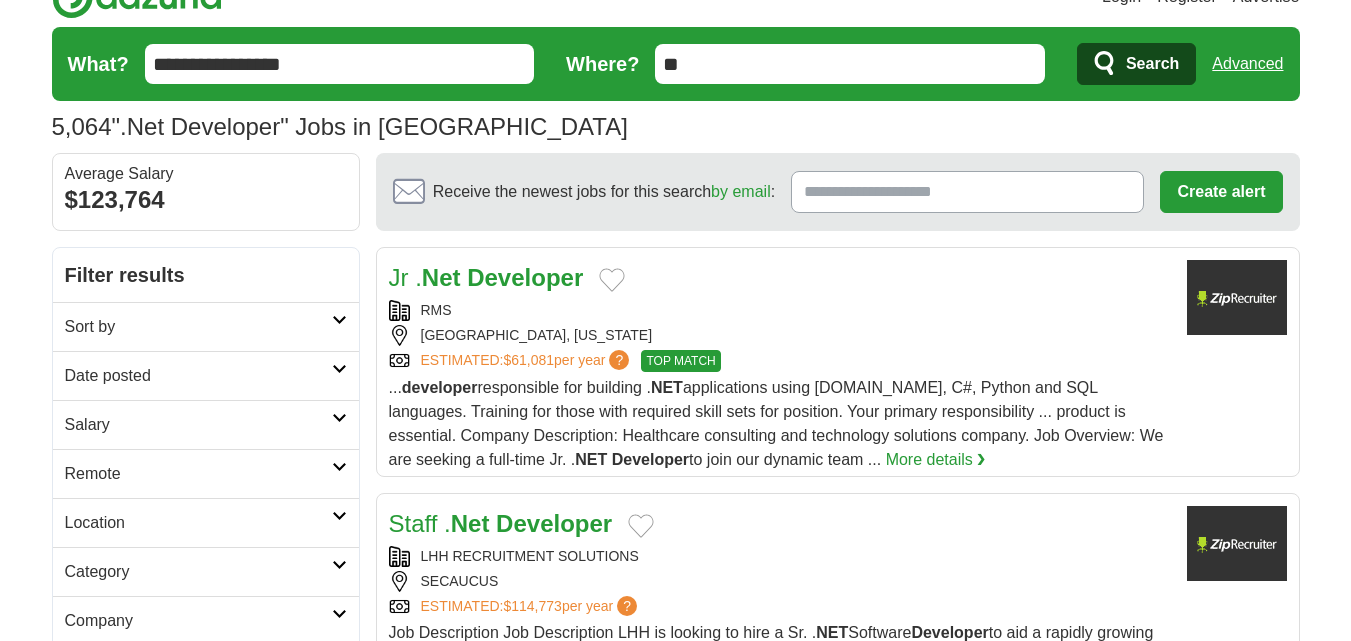 click on "Date posted" at bounding box center (198, 376) 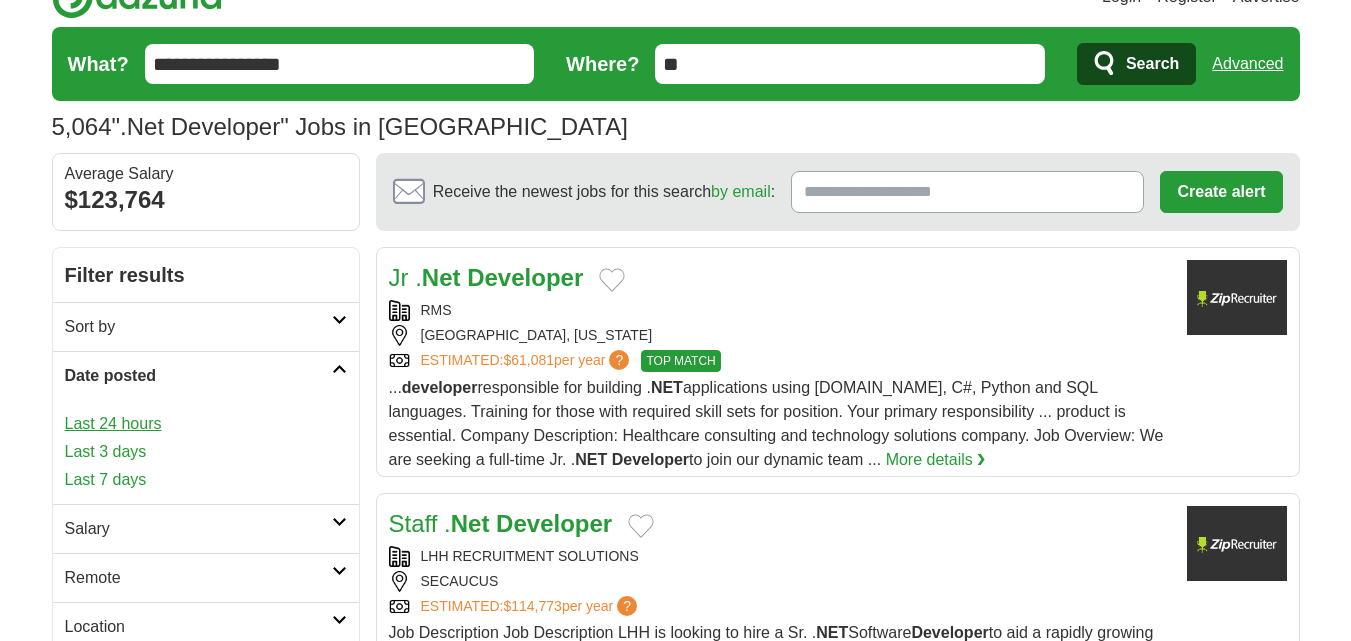 click on "Last 24 hours" at bounding box center [206, 424] 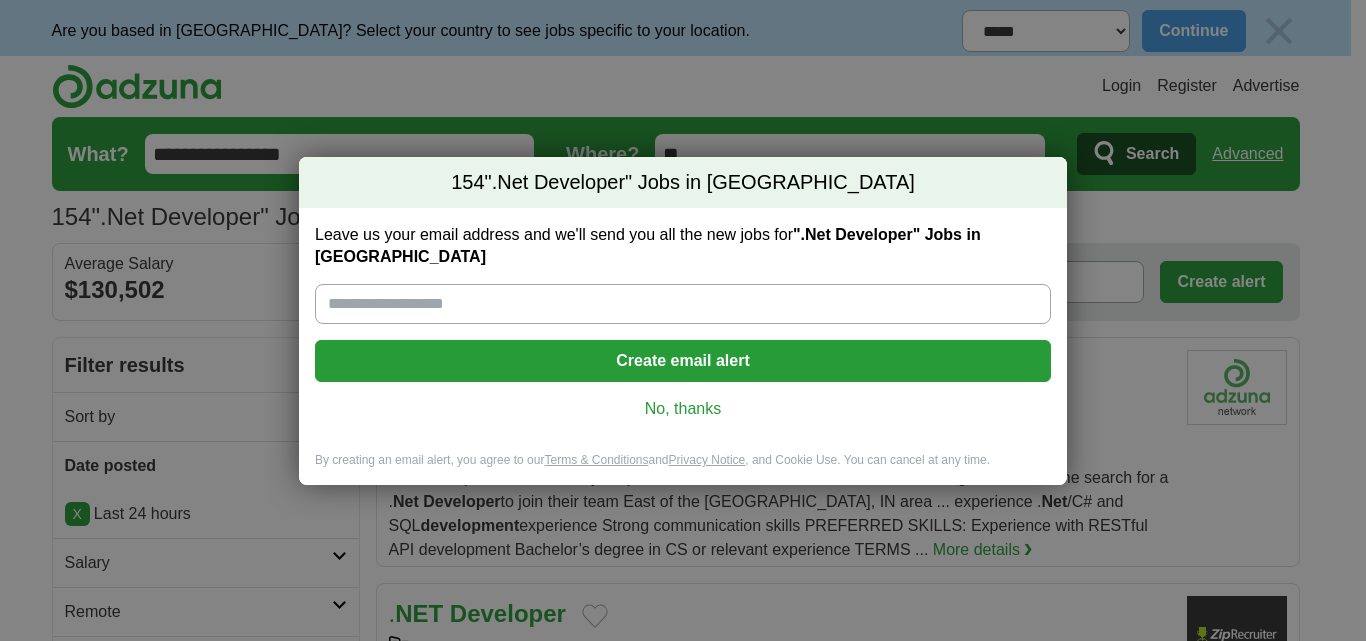 scroll, scrollTop: 0, scrollLeft: 0, axis: both 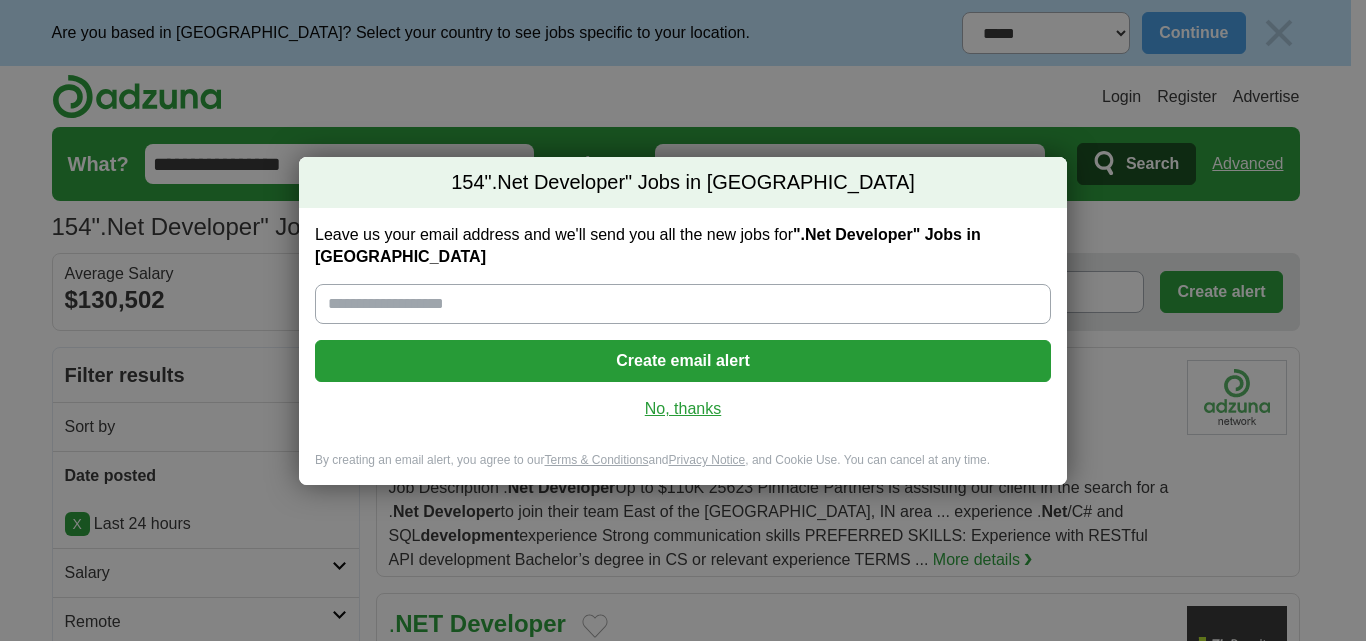 click on "No, thanks" at bounding box center [683, 409] 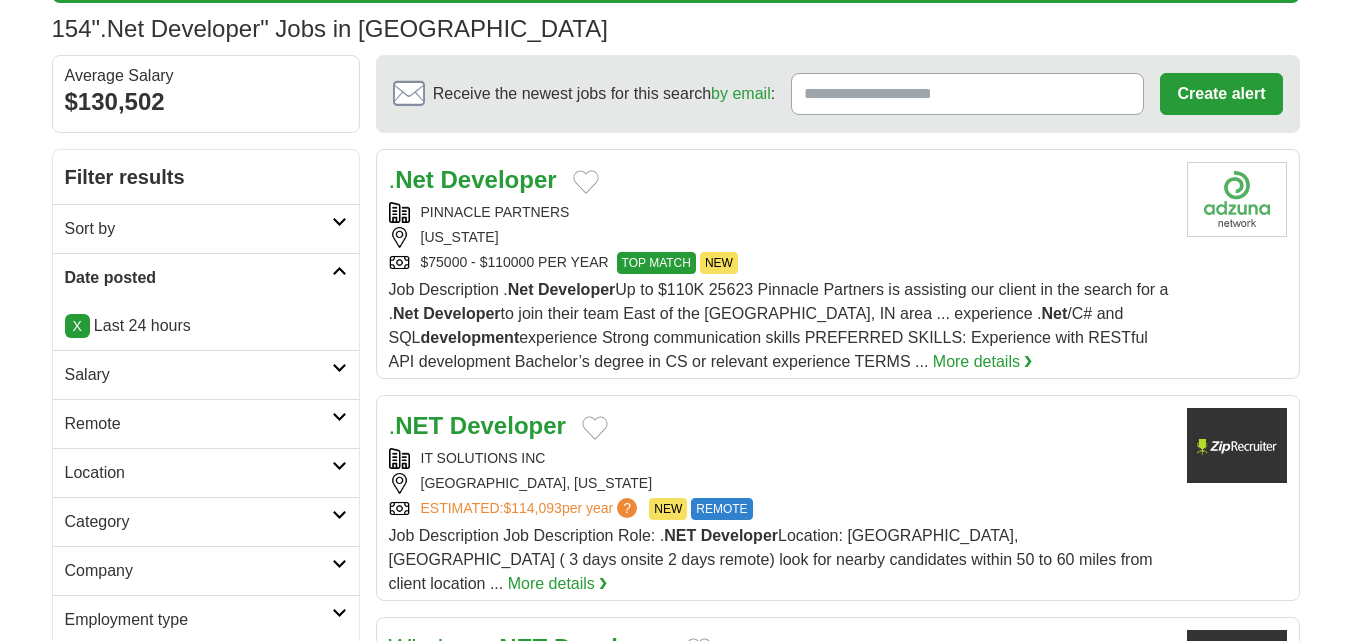 scroll, scrollTop: 200, scrollLeft: 0, axis: vertical 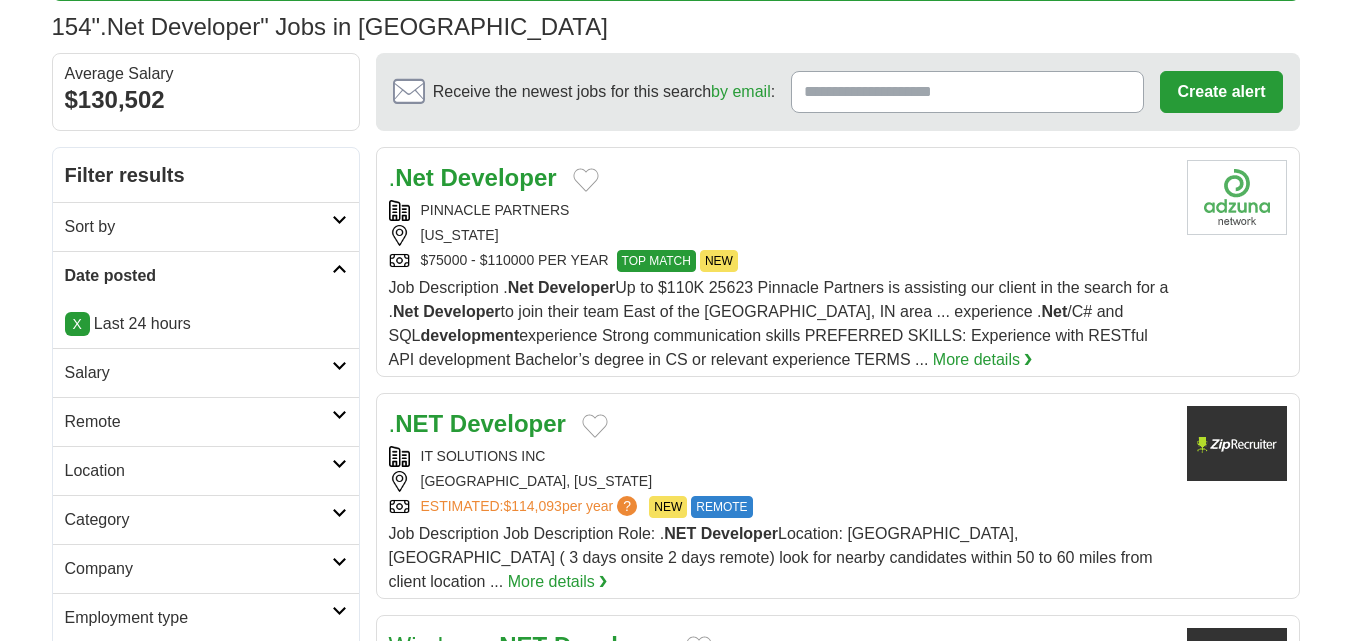 click on "Salary" at bounding box center [198, 373] 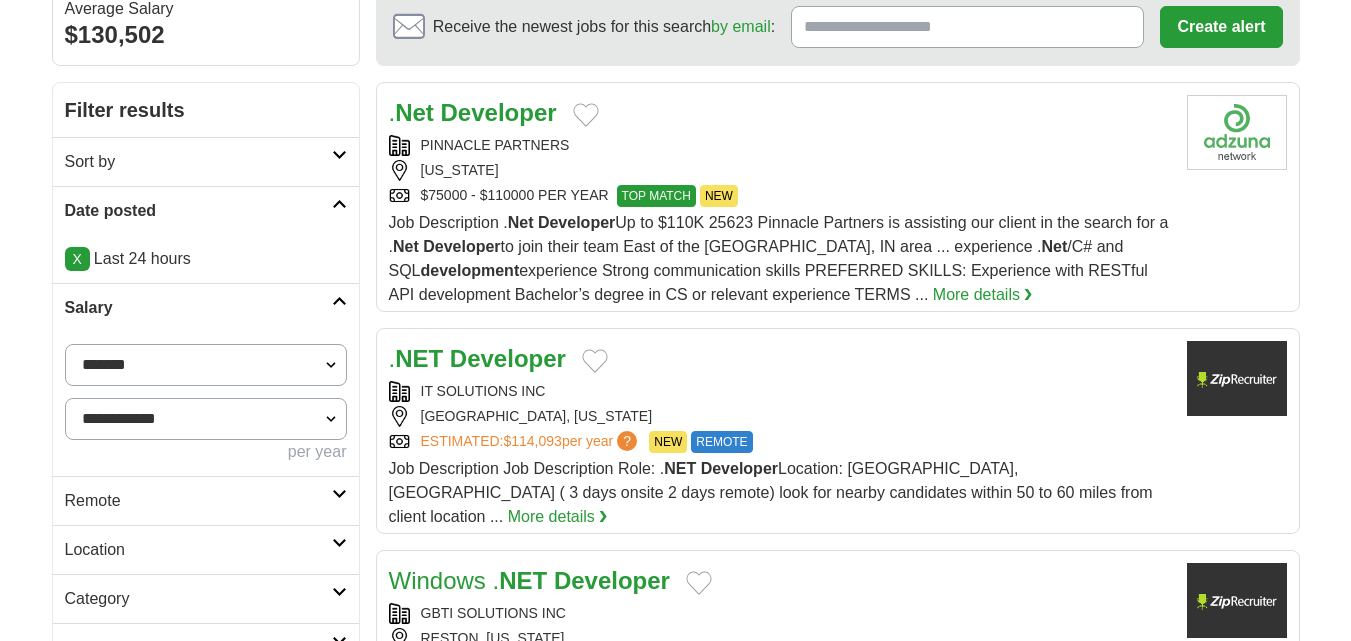 scroll, scrollTop: 300, scrollLeft: 0, axis: vertical 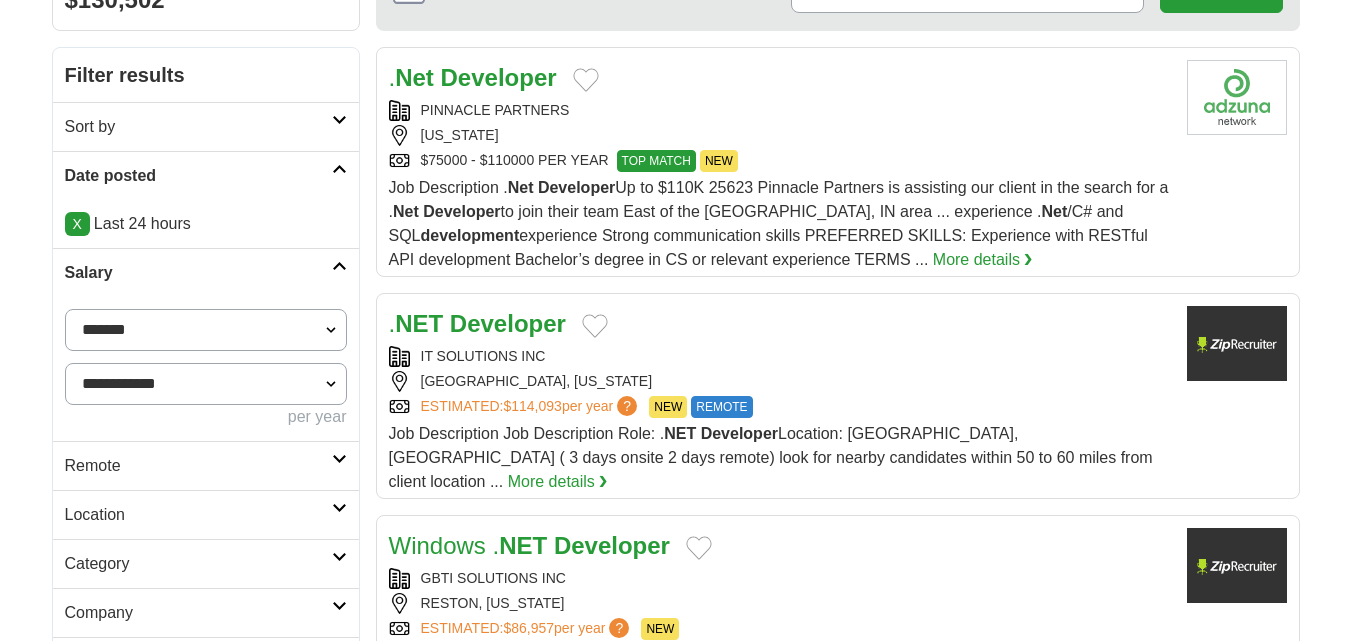 click on "Salary" at bounding box center [198, 273] 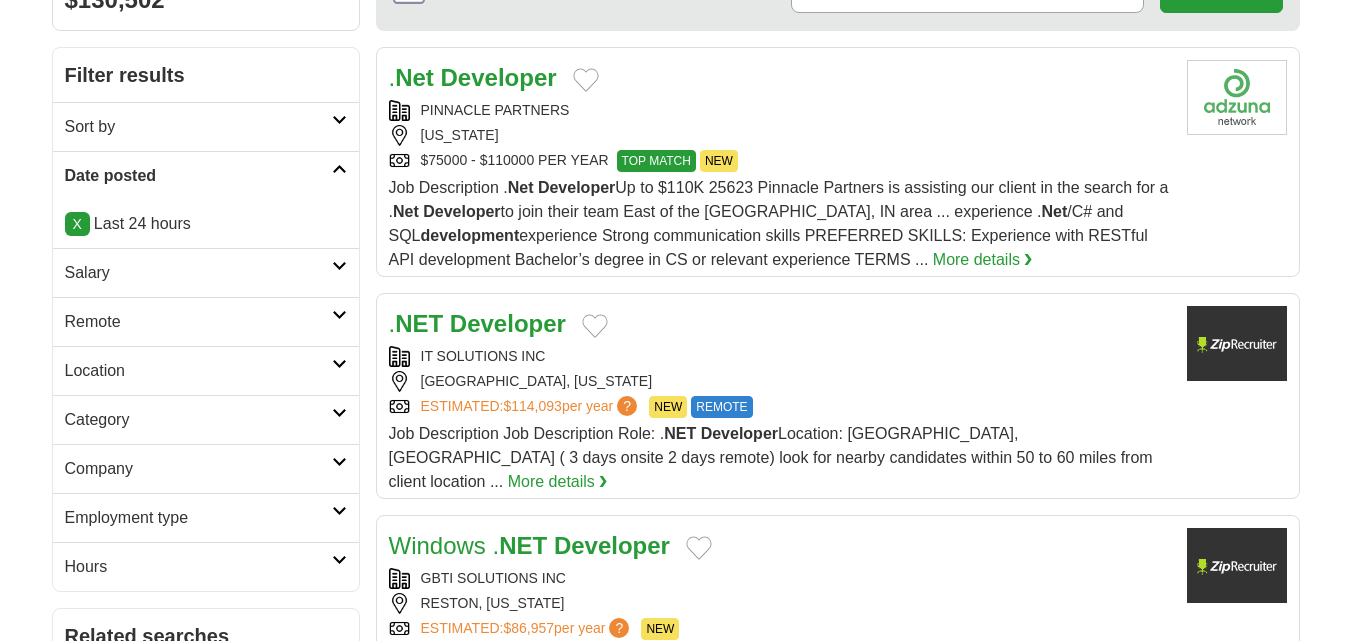 click on "Remote" at bounding box center (198, 322) 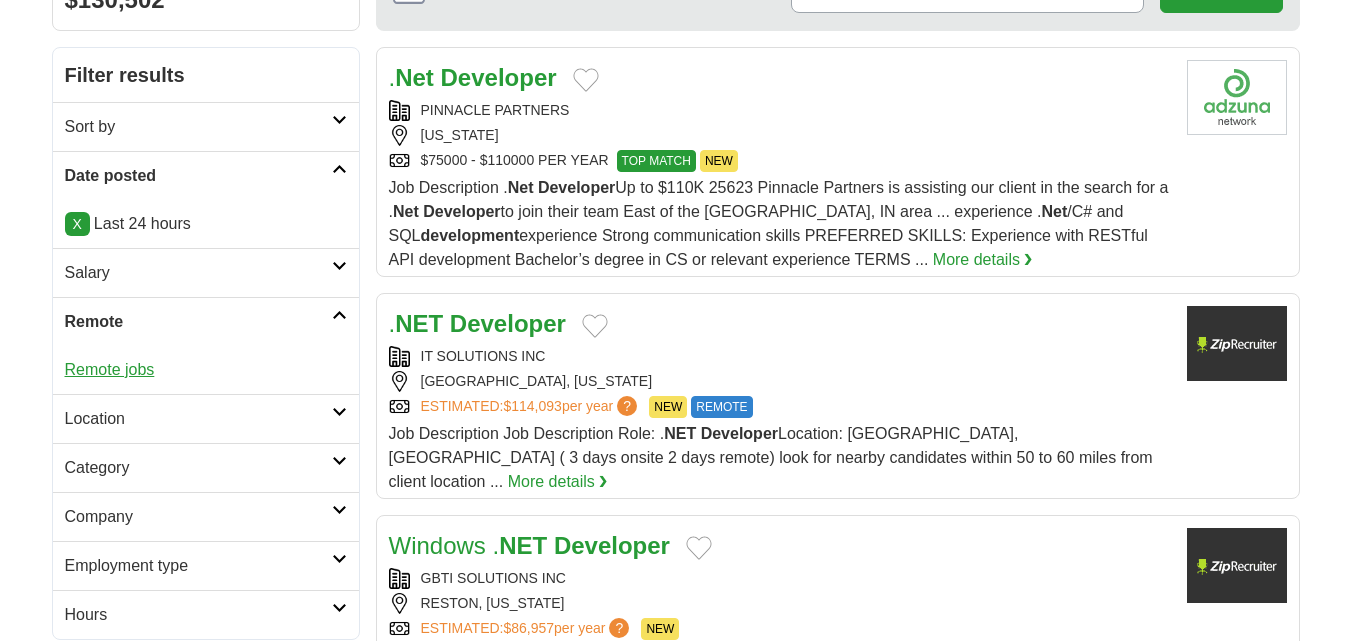click on "Remote jobs" at bounding box center (110, 369) 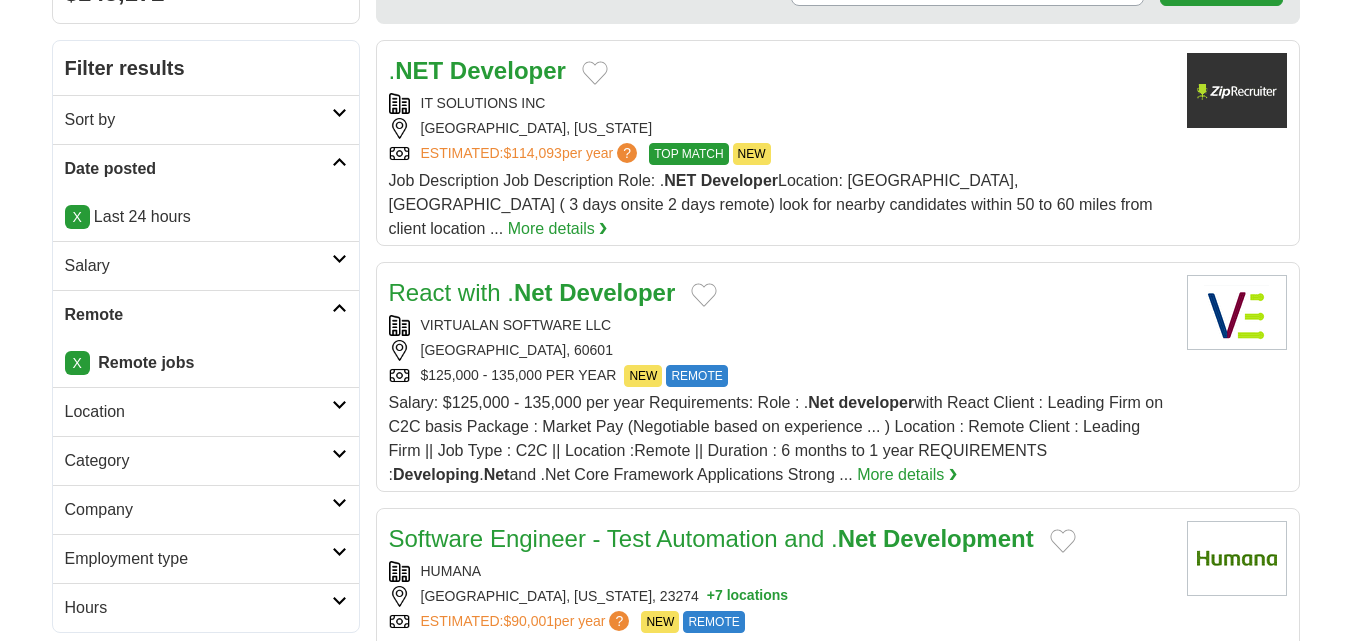 scroll, scrollTop: 0, scrollLeft: 0, axis: both 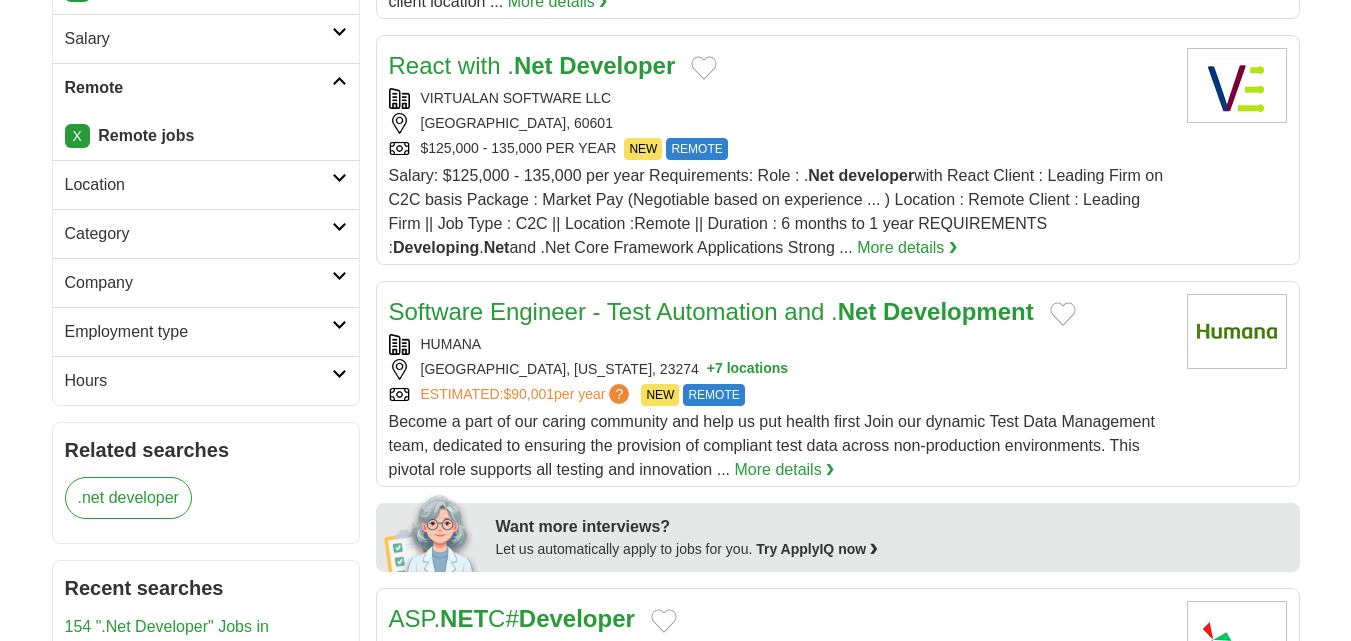 click on "Hours" at bounding box center (198, 381) 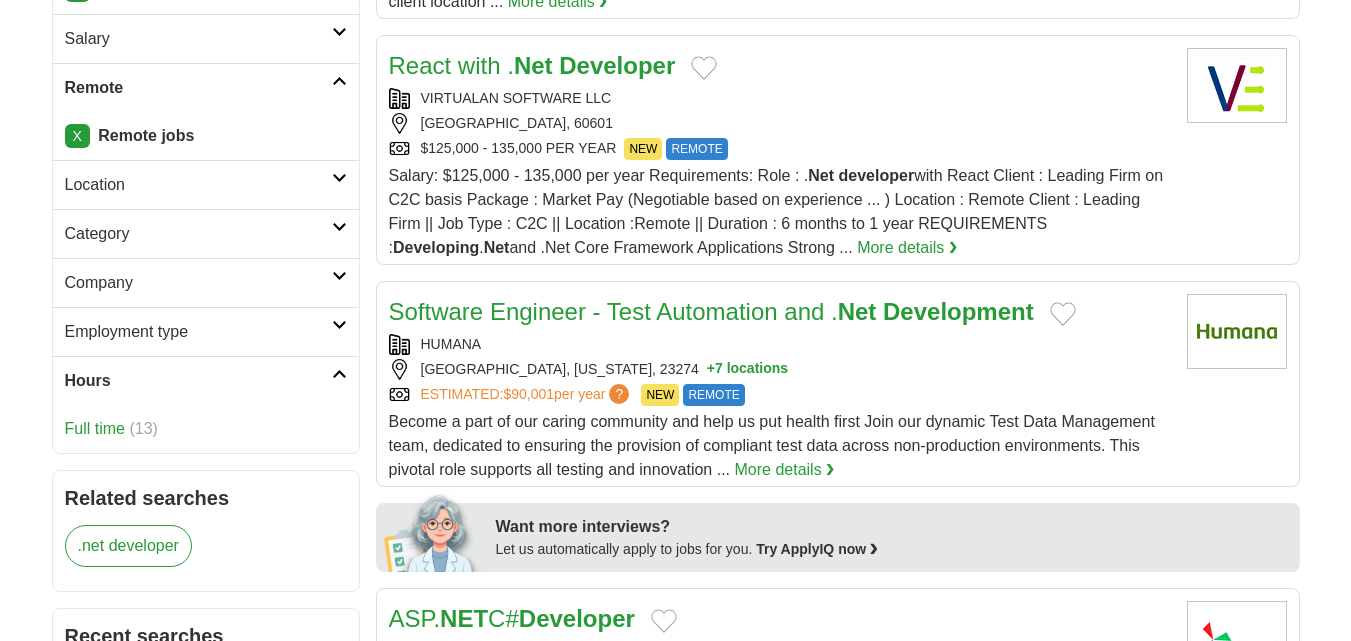 click on "Employment type" at bounding box center [198, 332] 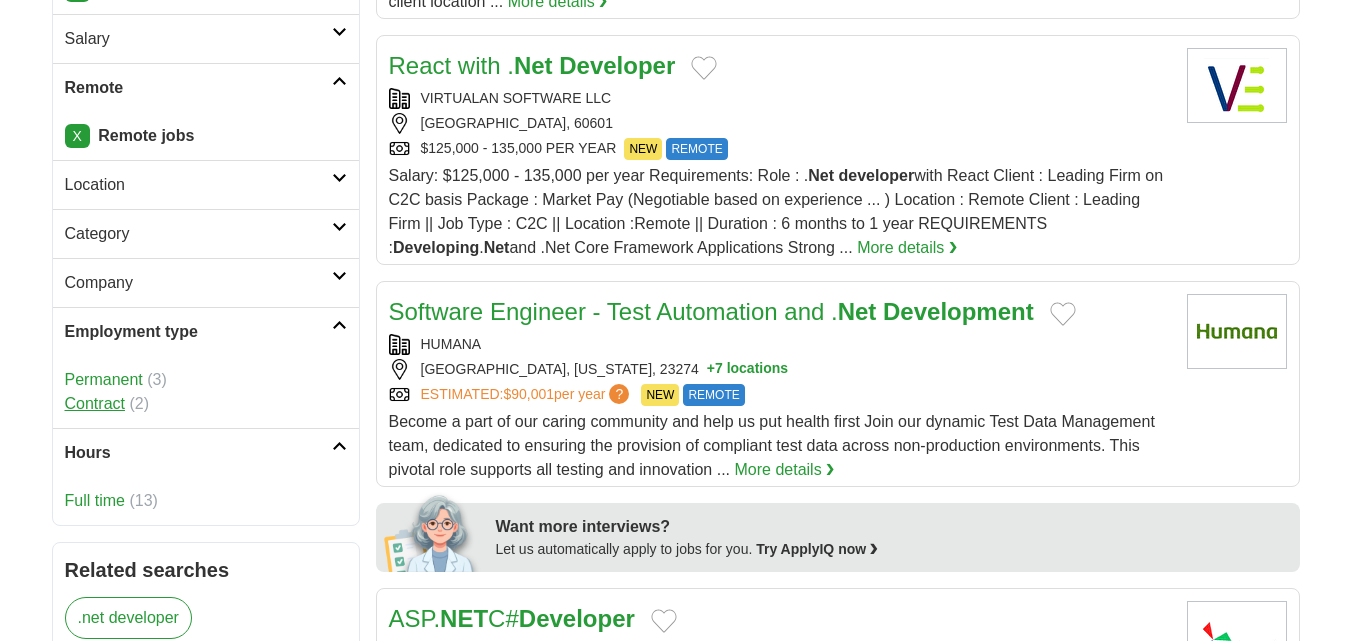 click on "Contract" at bounding box center (95, 403) 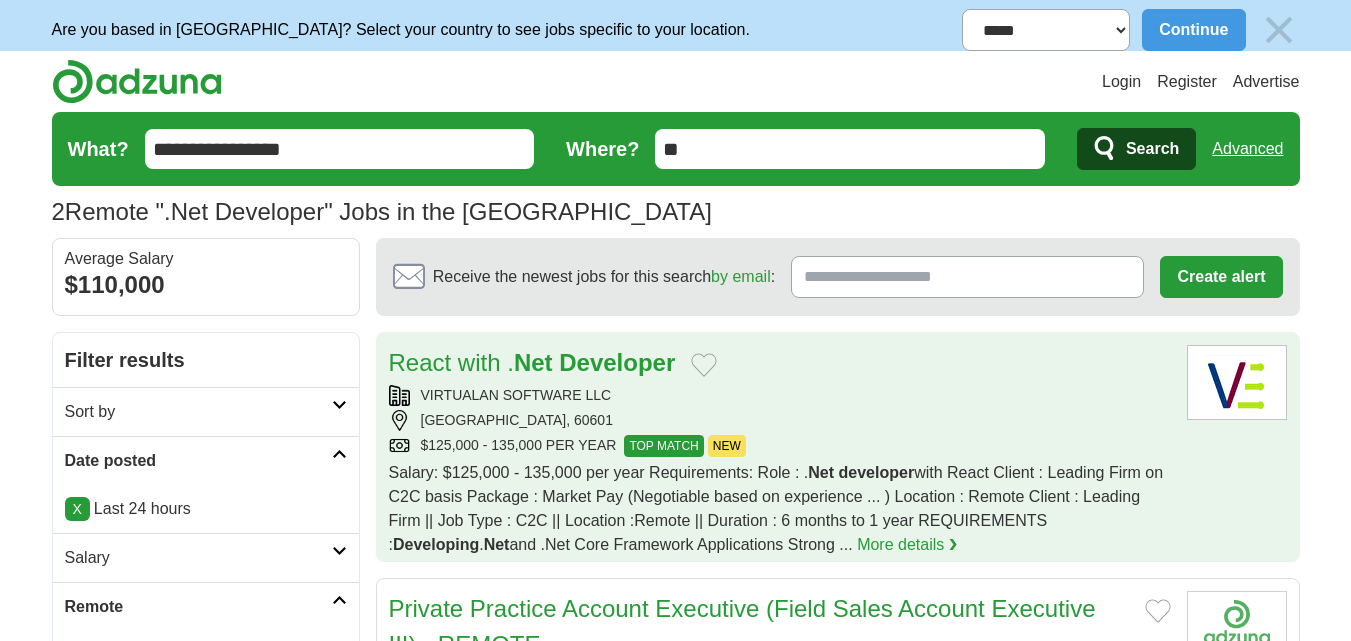 scroll, scrollTop: 0, scrollLeft: 0, axis: both 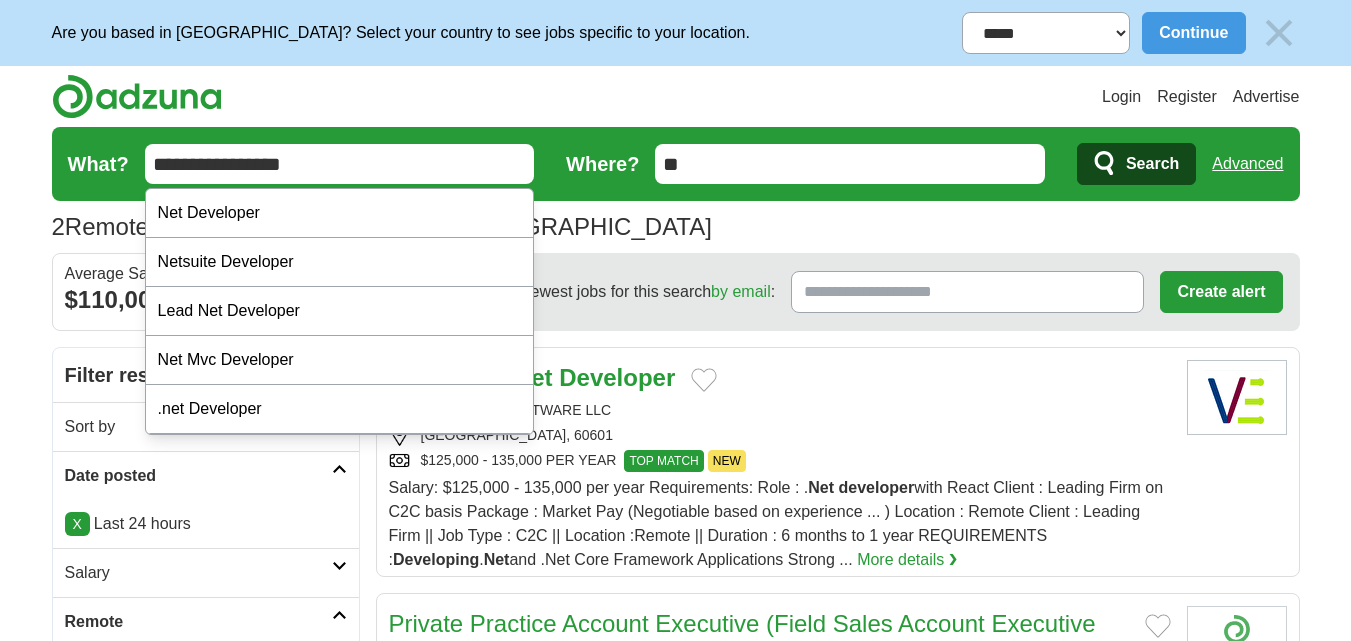 drag, startPoint x: 380, startPoint y: 171, endPoint x: 155, endPoint y: 165, distance: 225.07999 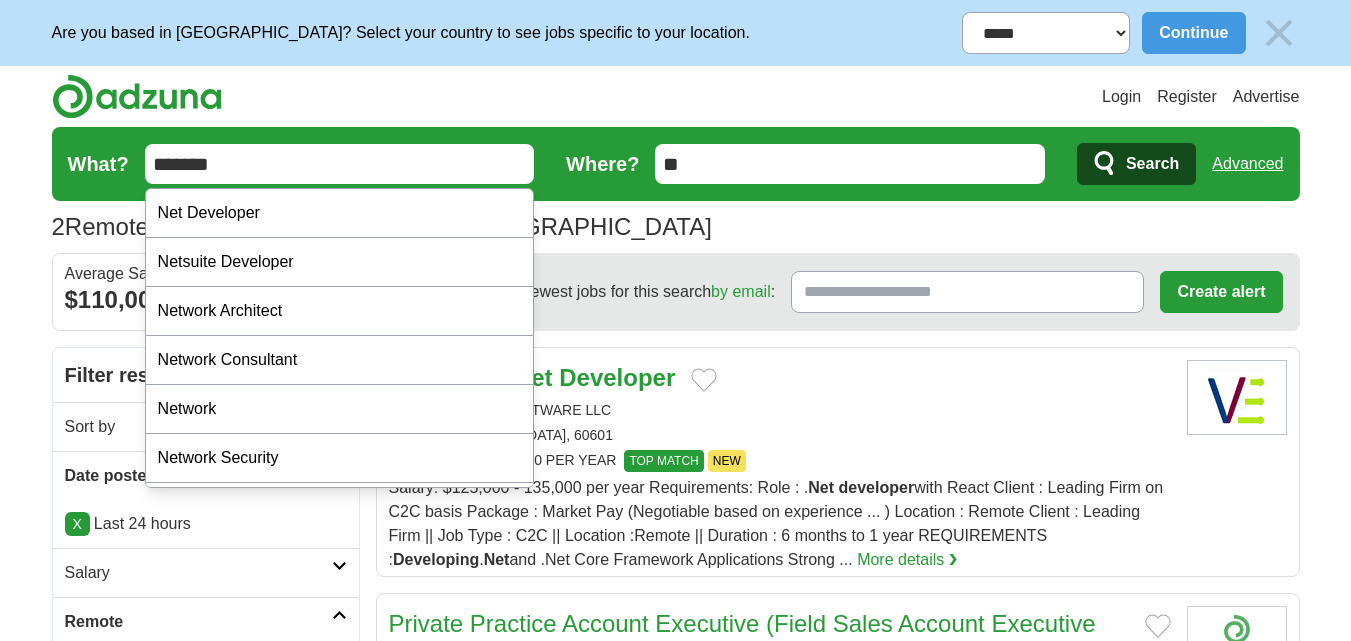 click at bounding box center [1279, 33] 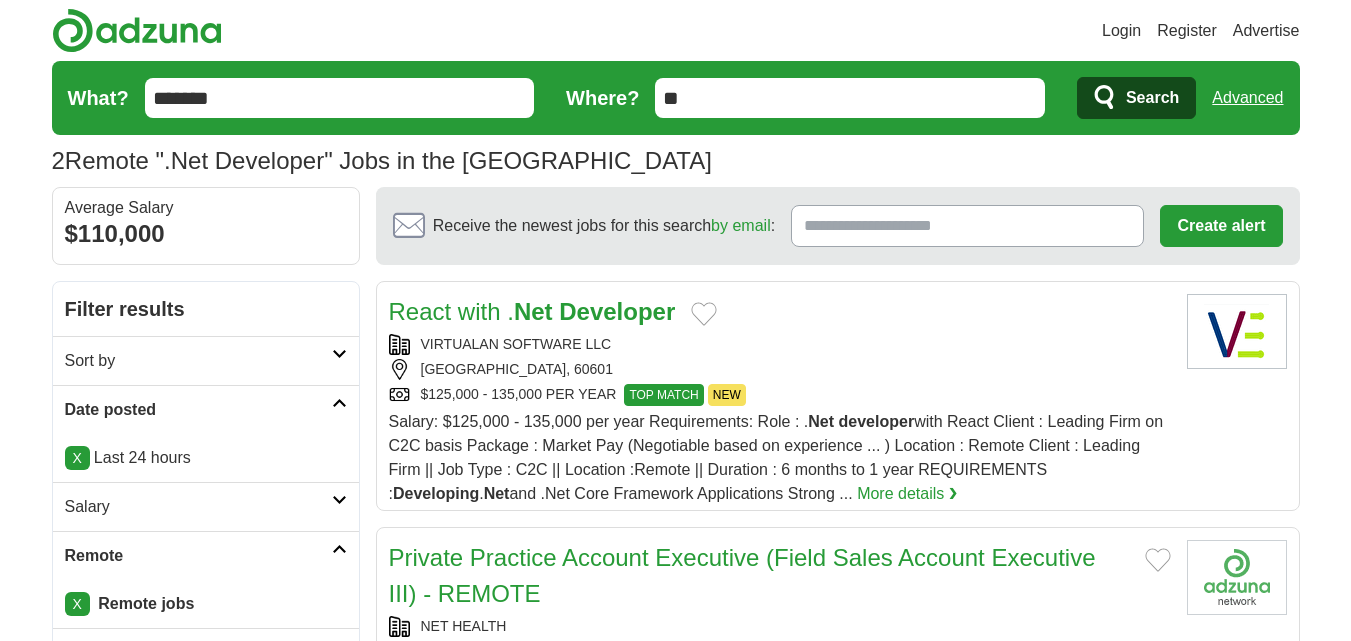 click on "*******" at bounding box center [340, 98] 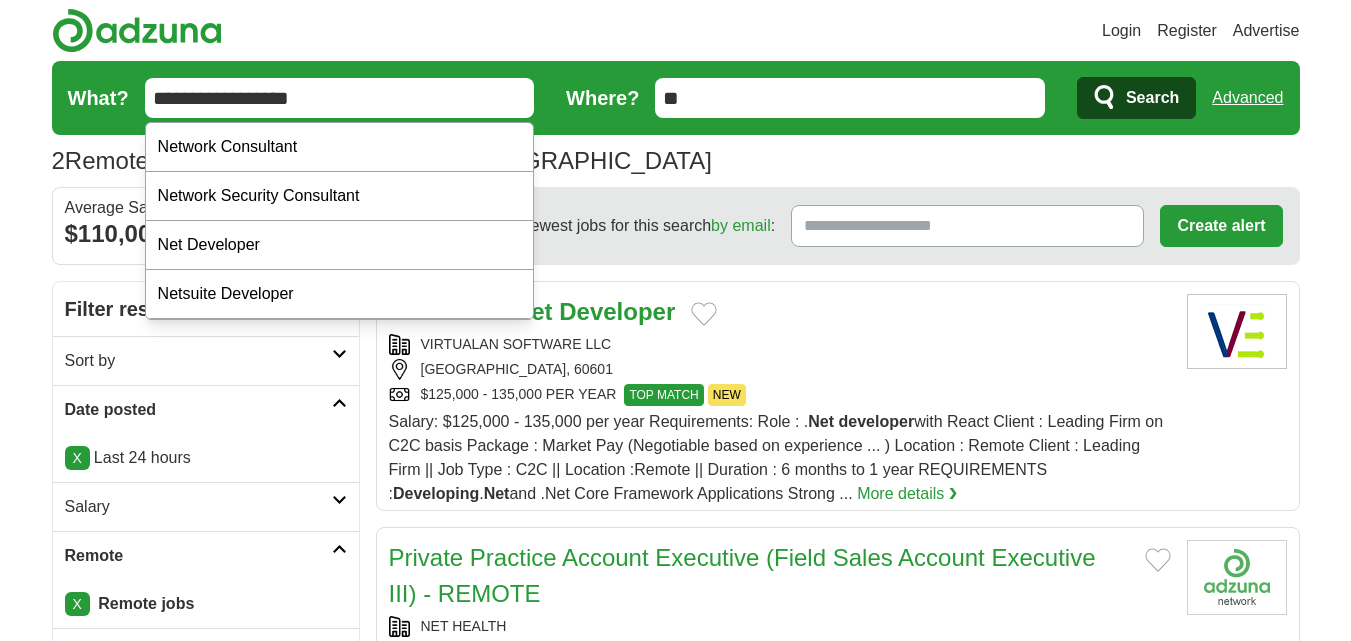 type on "**********" 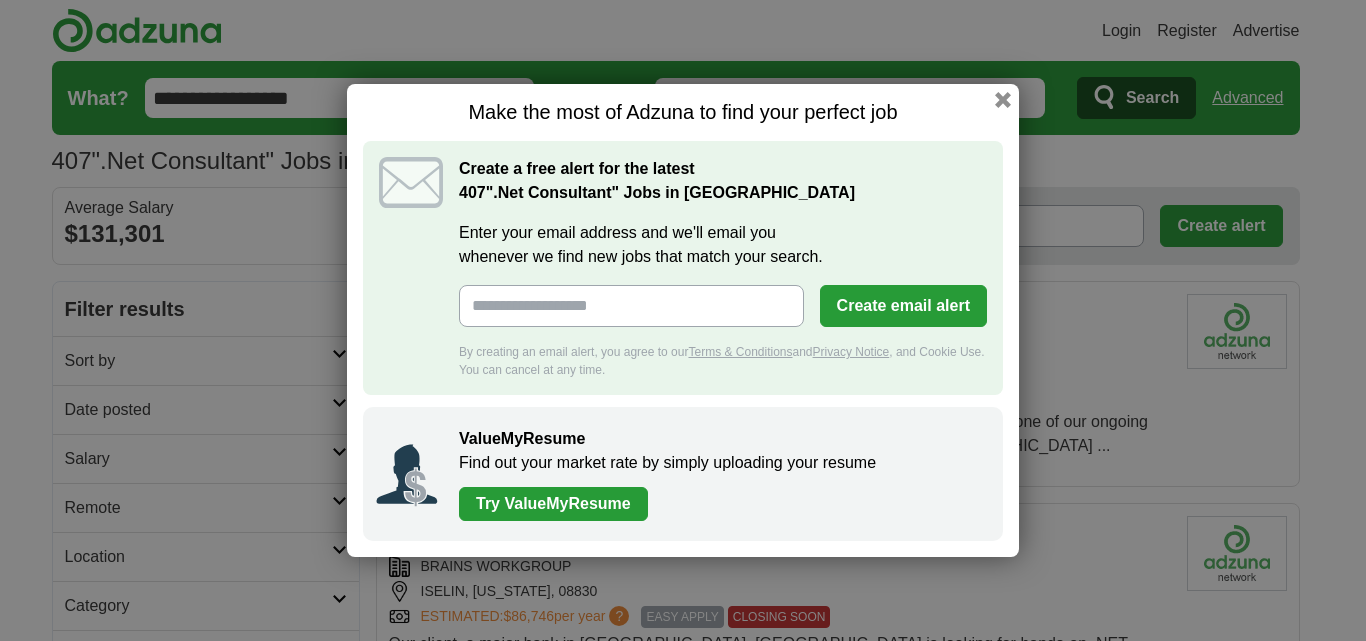 scroll, scrollTop: 0, scrollLeft: 0, axis: both 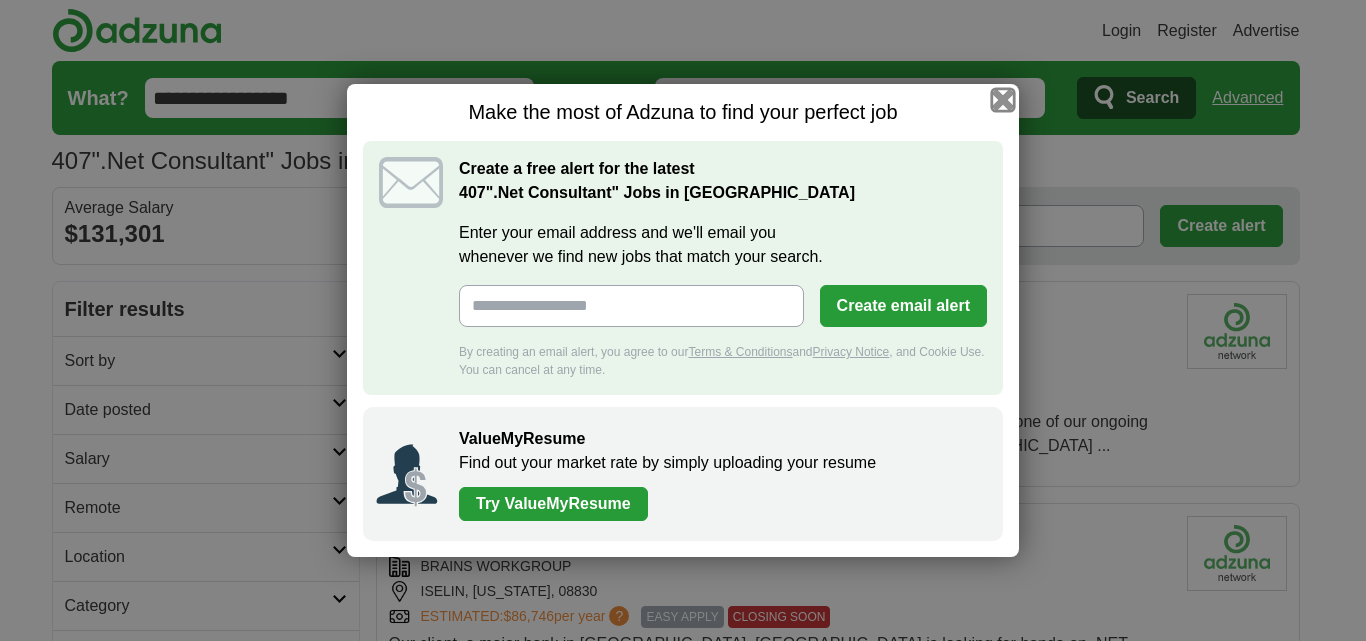 click at bounding box center (1003, 100) 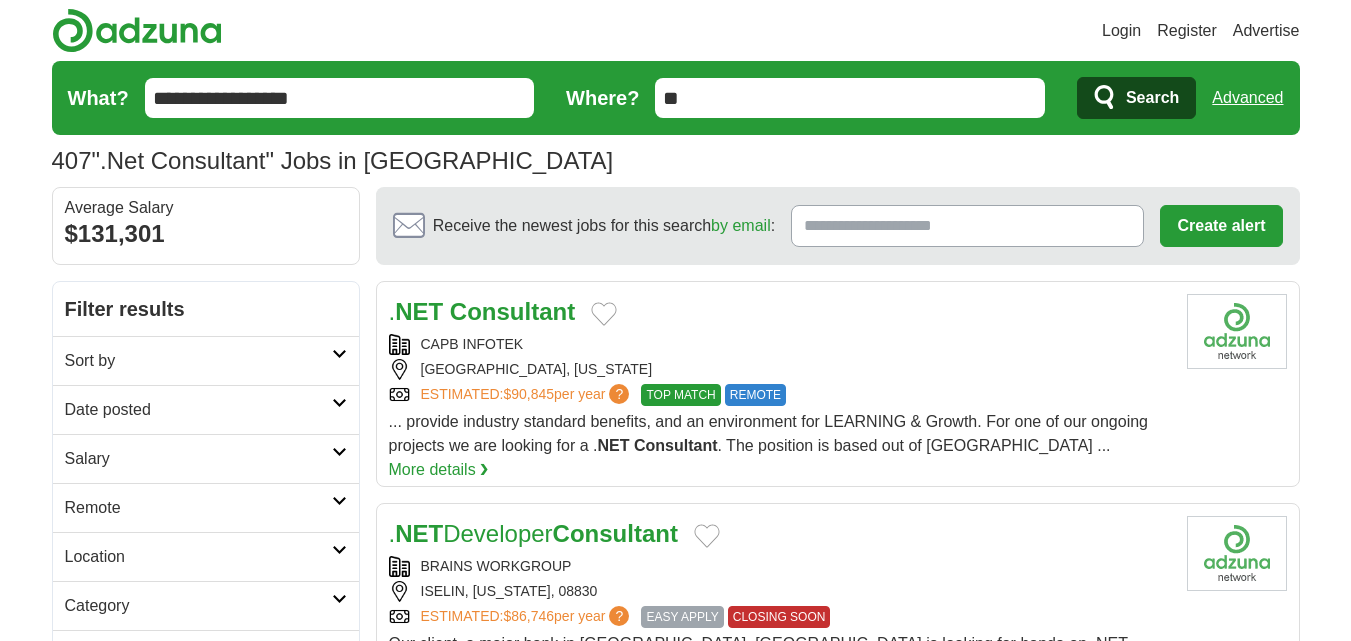 click on "Sort by" at bounding box center [198, 361] 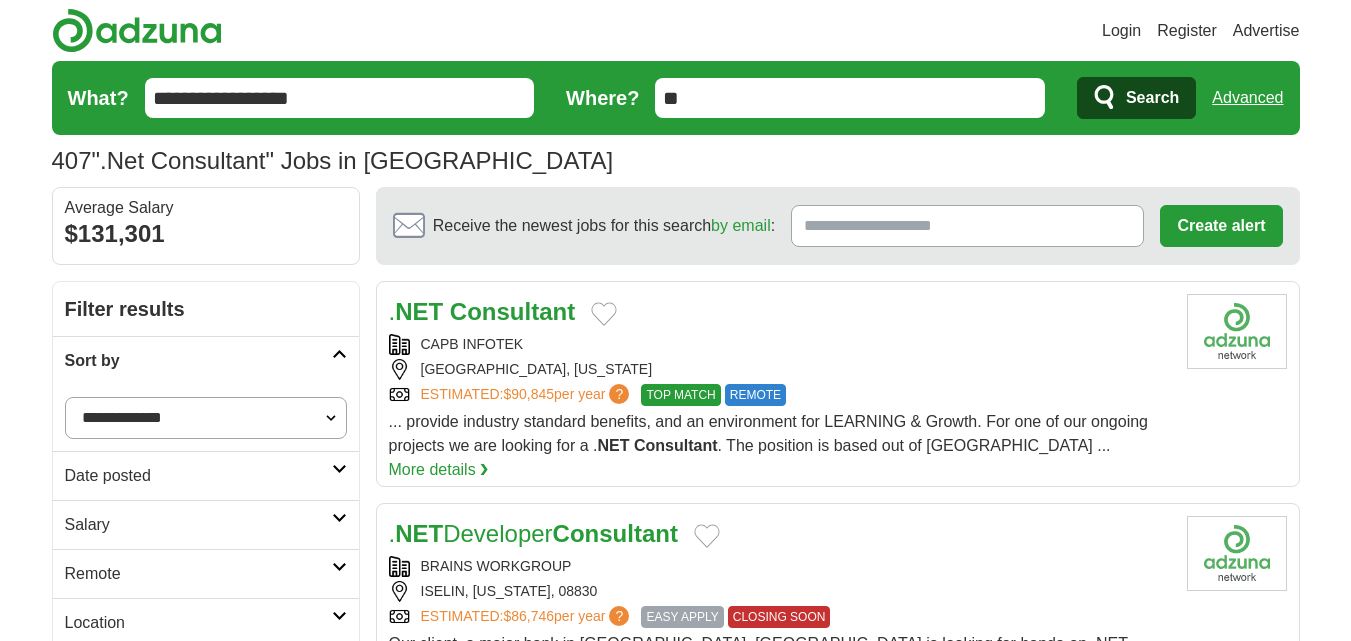 click on "Sort by" at bounding box center [198, 361] 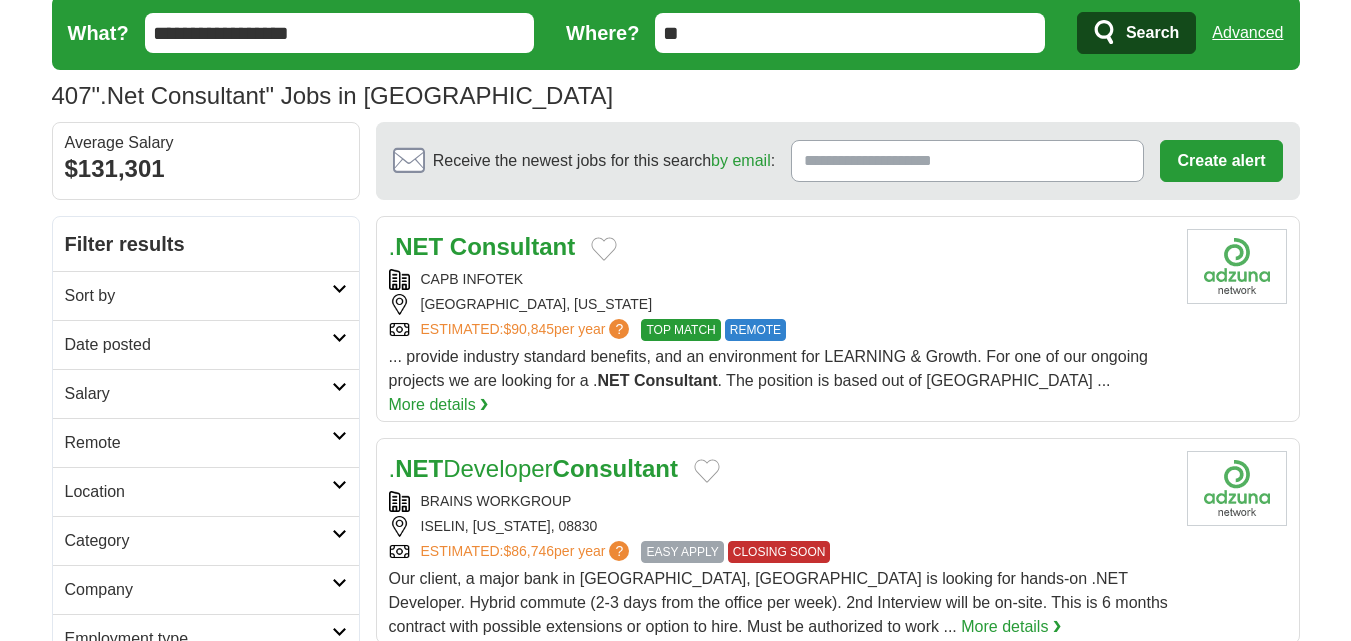 scroll, scrollTop: 100, scrollLeft: 0, axis: vertical 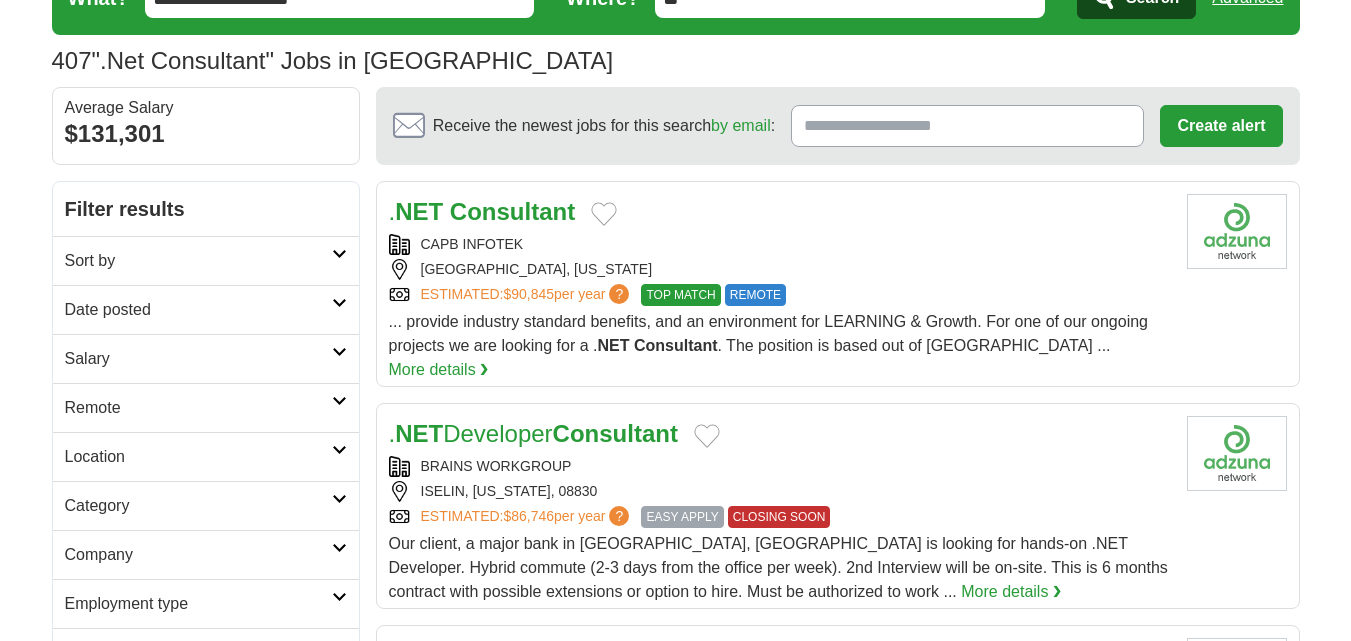 click on "Date posted" at bounding box center (198, 310) 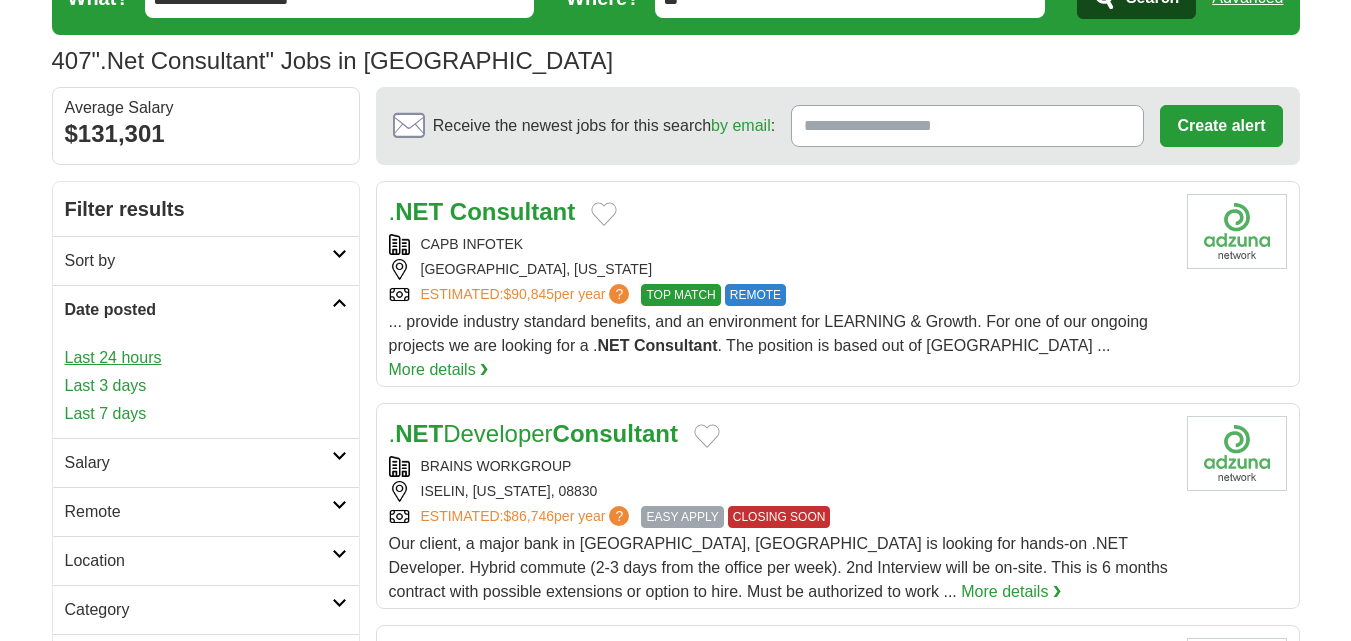 click on "Last 24 hours" at bounding box center (206, 358) 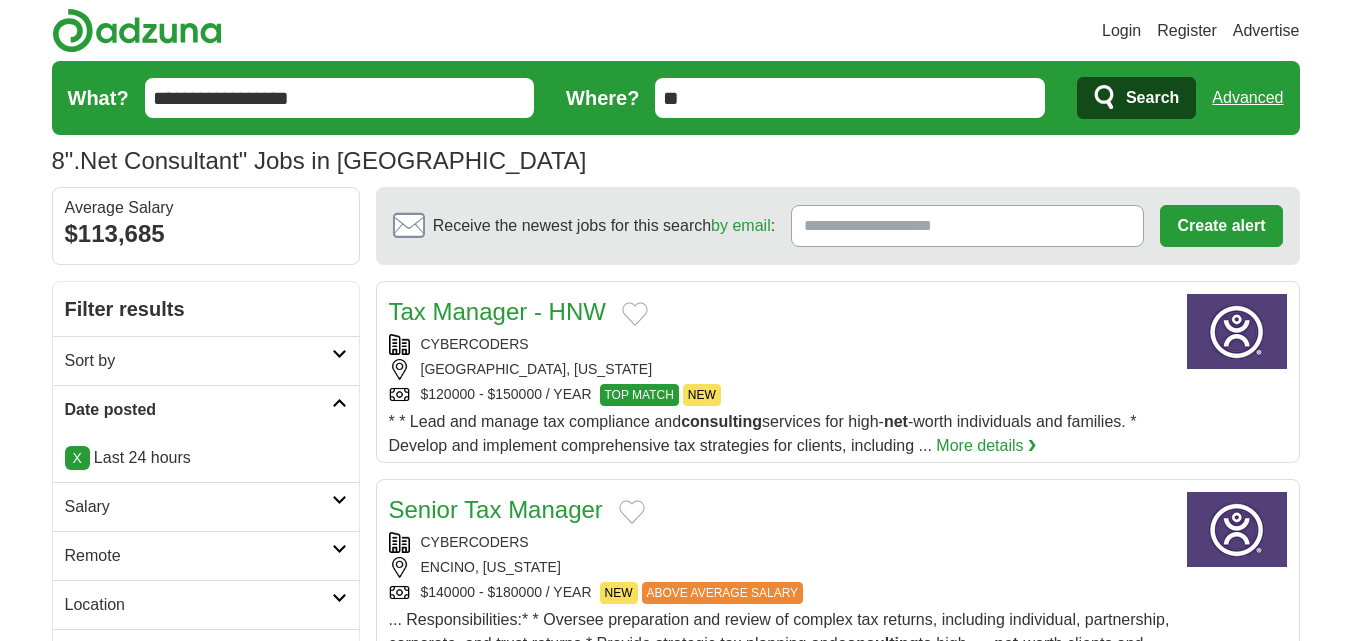 scroll, scrollTop: 0, scrollLeft: 0, axis: both 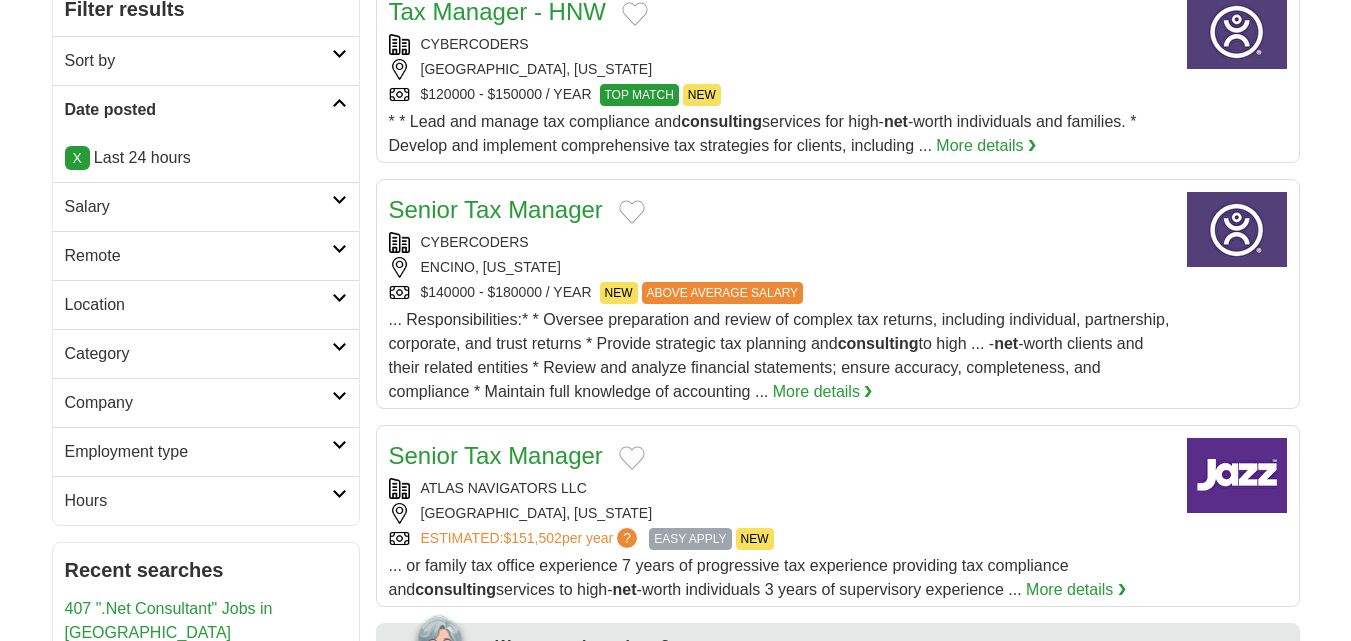 click on "Employment type" at bounding box center (198, 452) 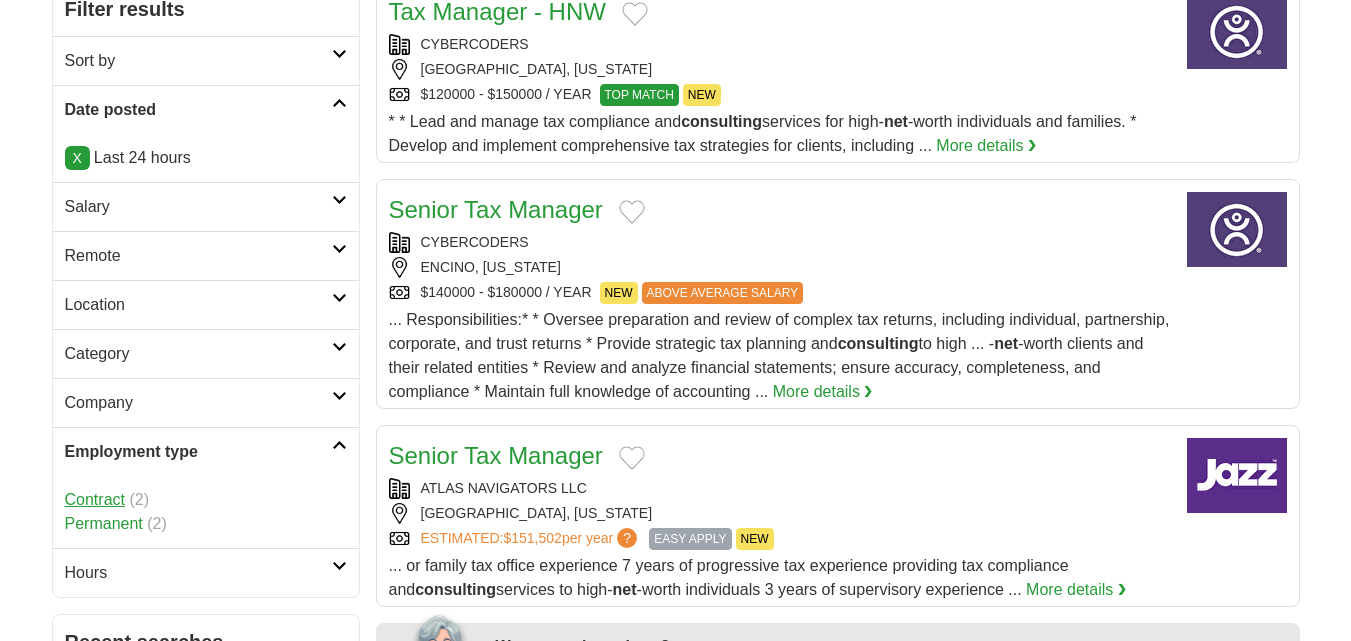click on "Contract" at bounding box center (95, 499) 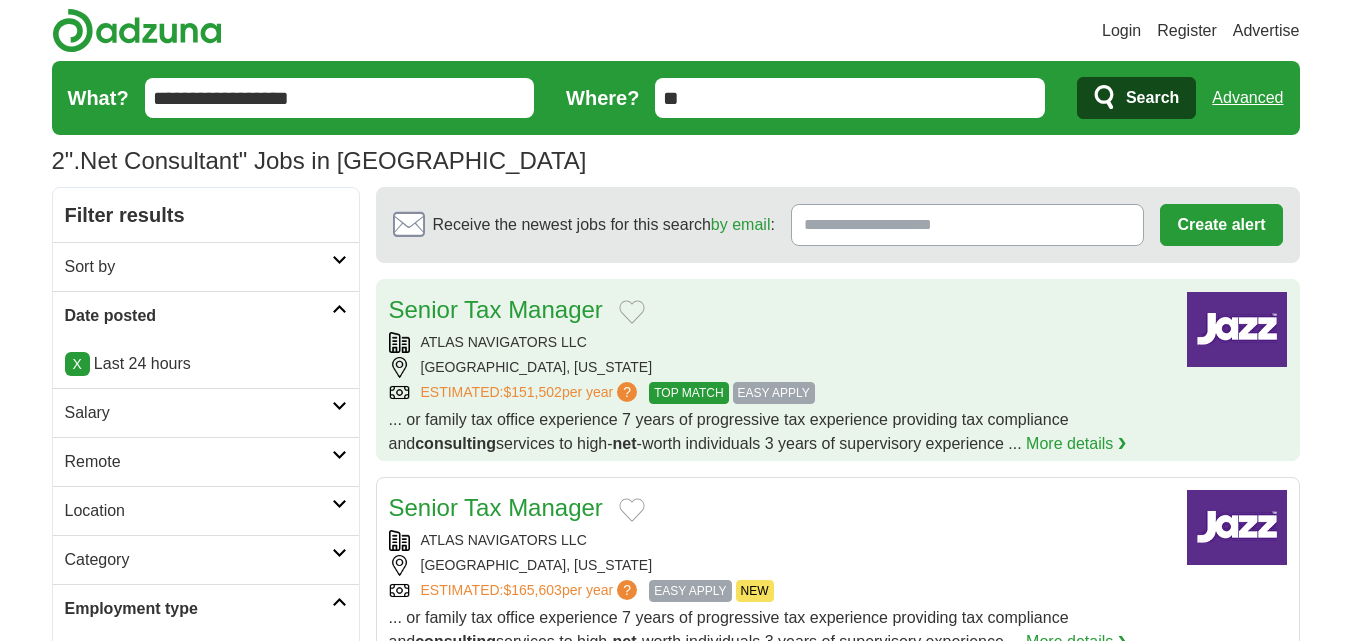 scroll, scrollTop: 0, scrollLeft: 0, axis: both 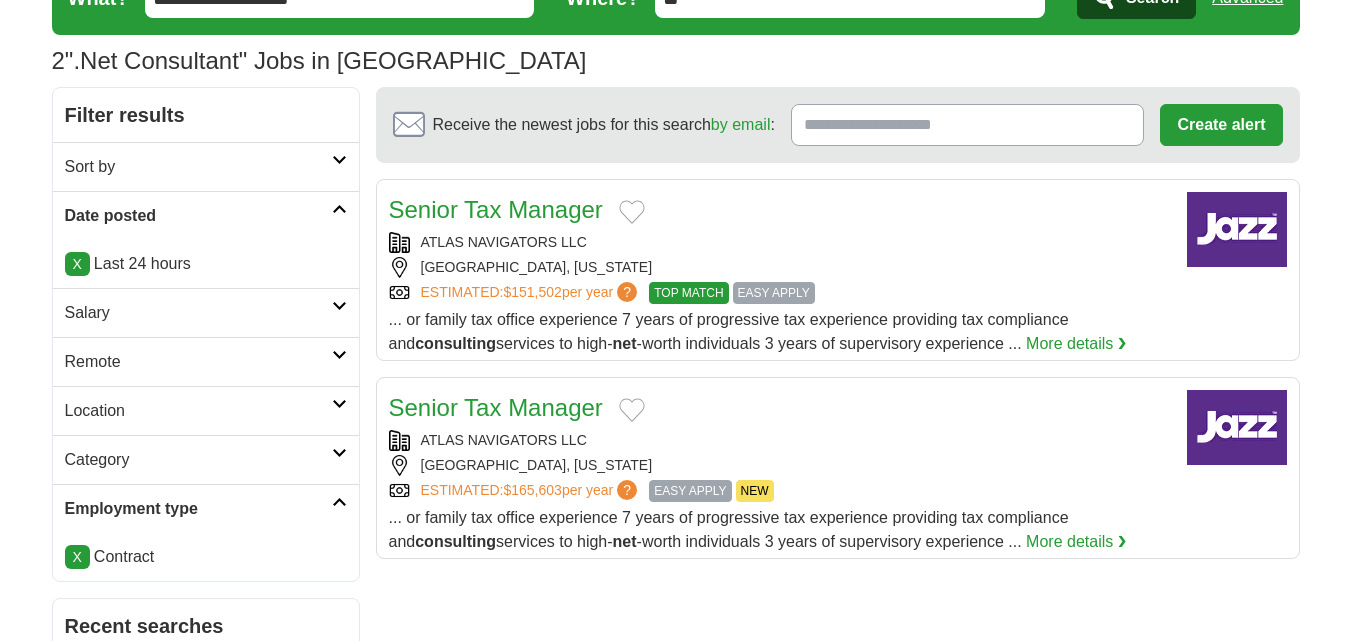 click on "Remote" at bounding box center (198, 362) 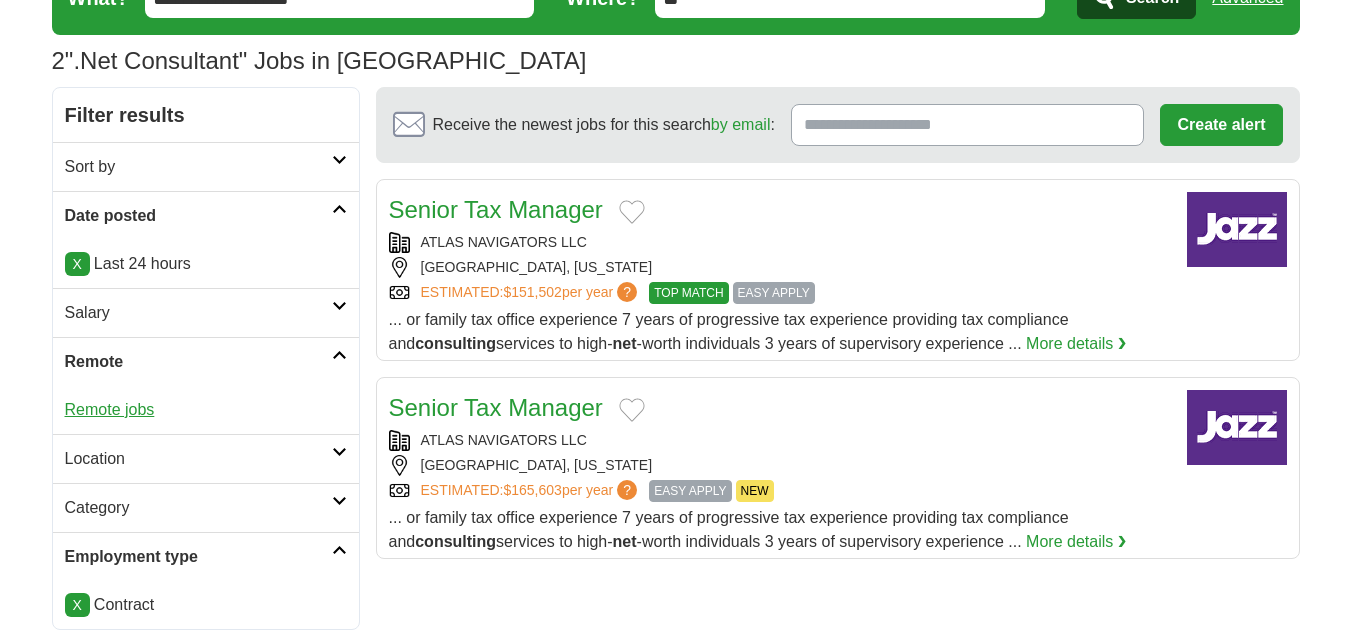 click on "Remote jobs" at bounding box center (110, 409) 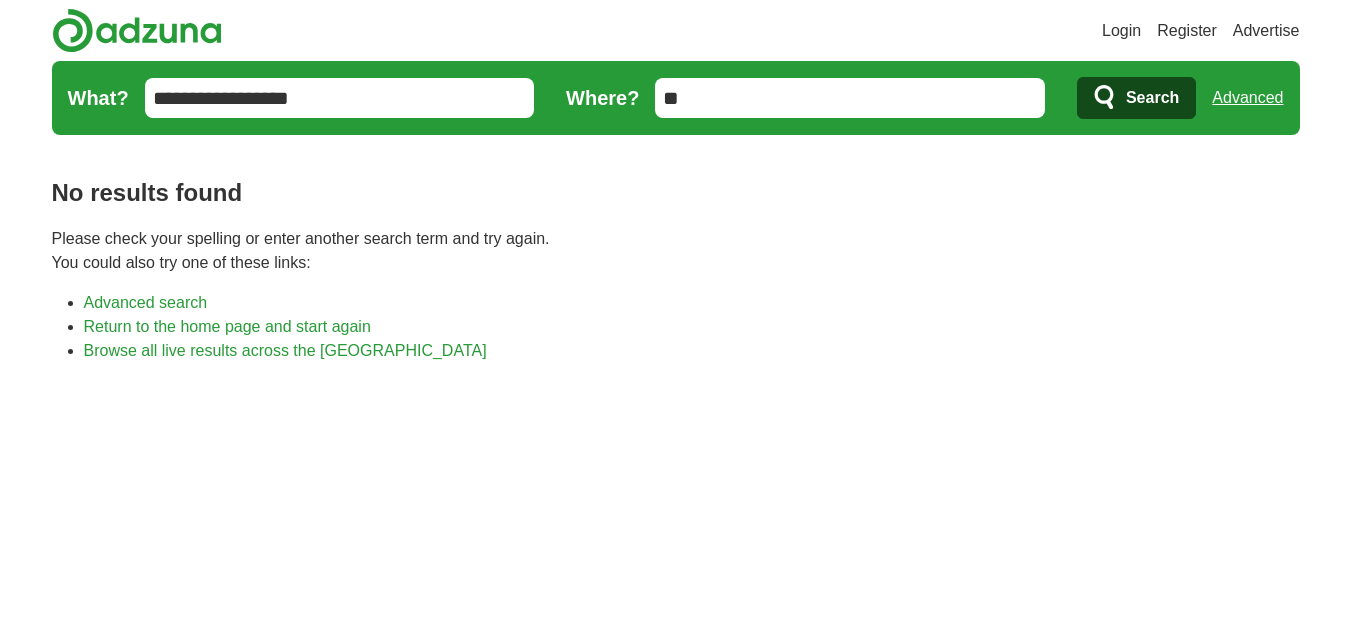 scroll, scrollTop: 0, scrollLeft: 0, axis: both 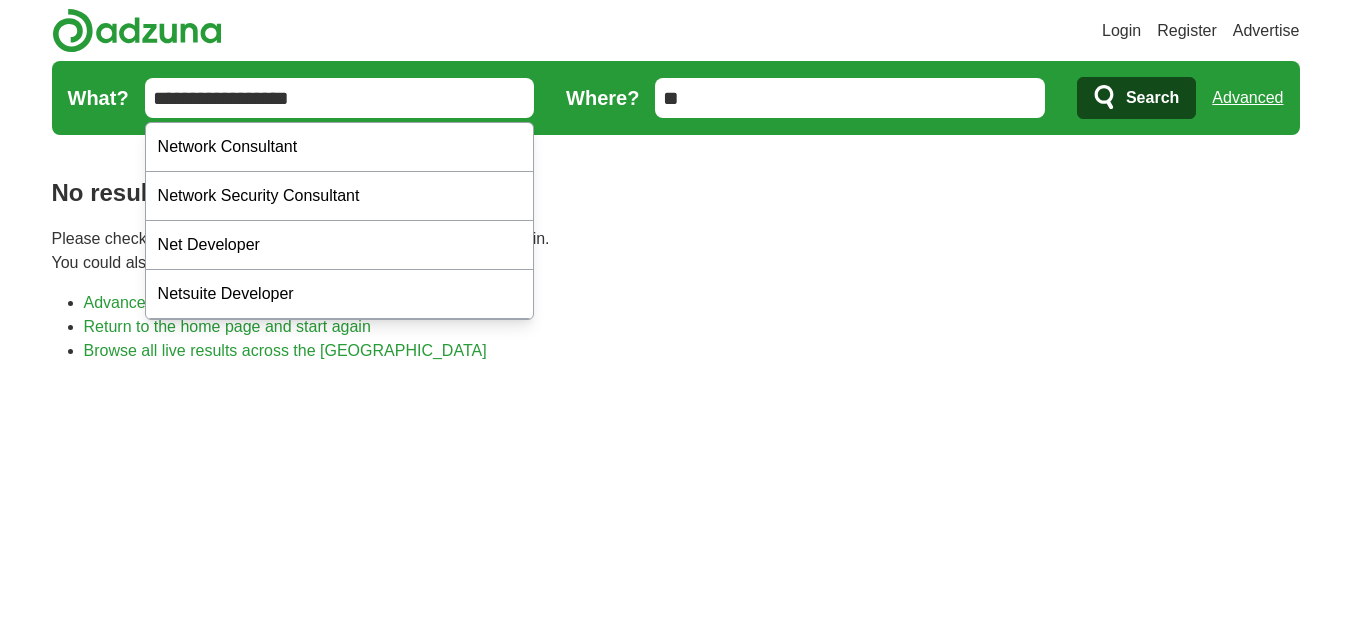 drag, startPoint x: 342, startPoint y: 94, endPoint x: 81, endPoint y: 106, distance: 261.27573 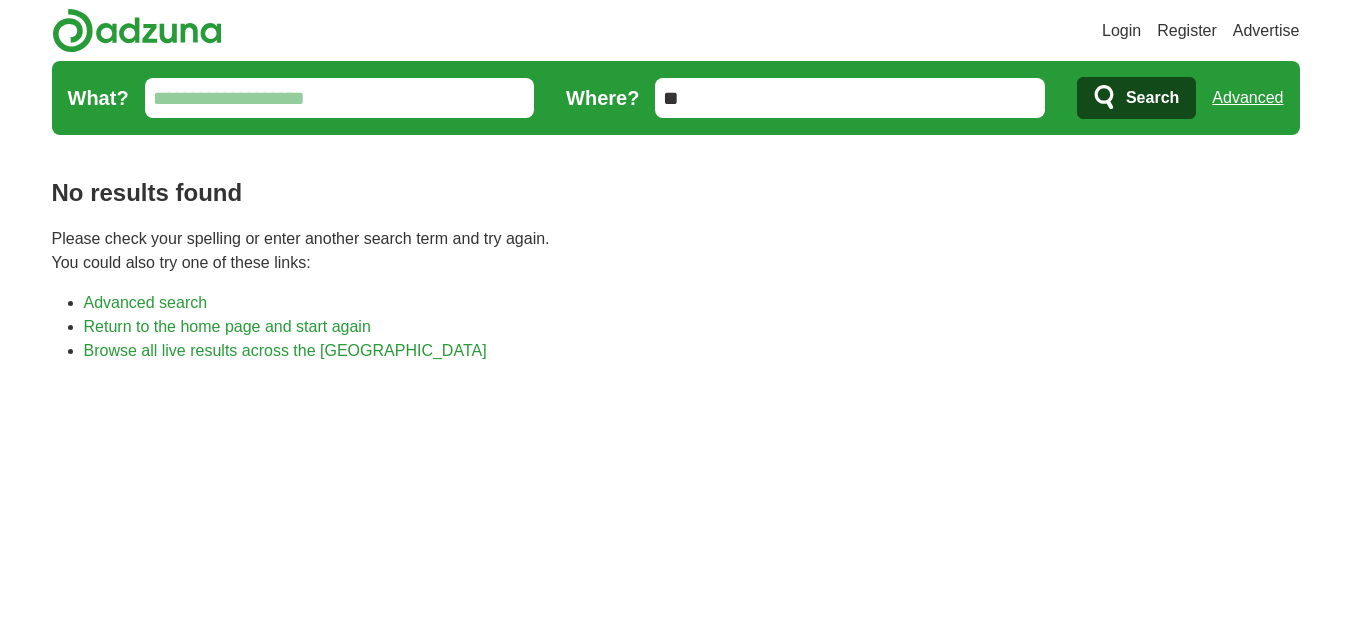 type 